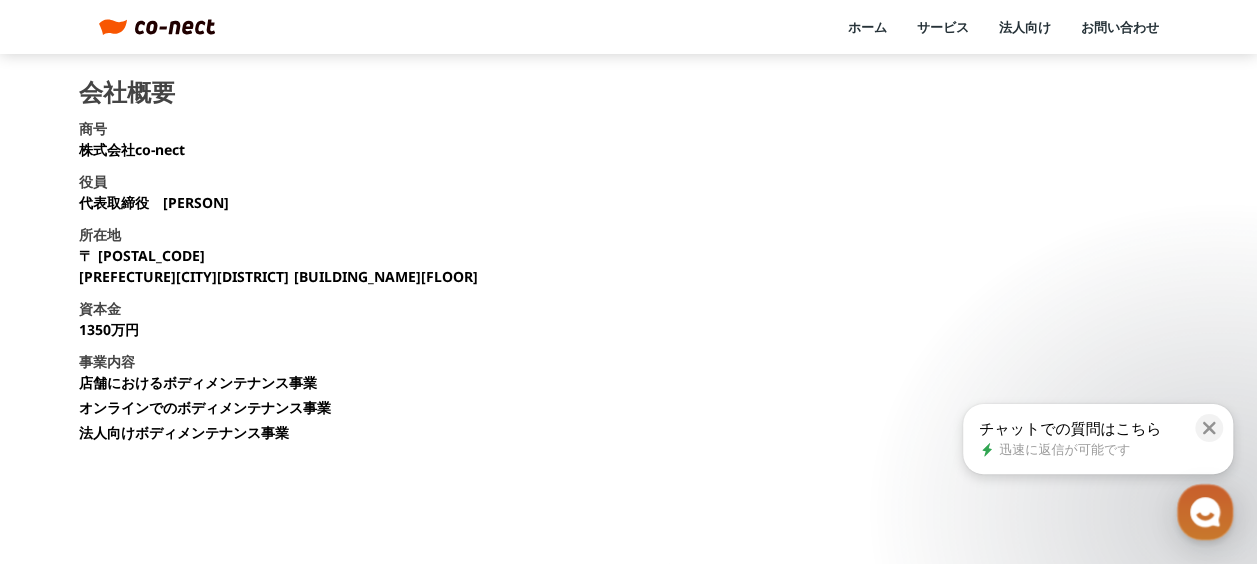 scroll, scrollTop: 0, scrollLeft: 0, axis: both 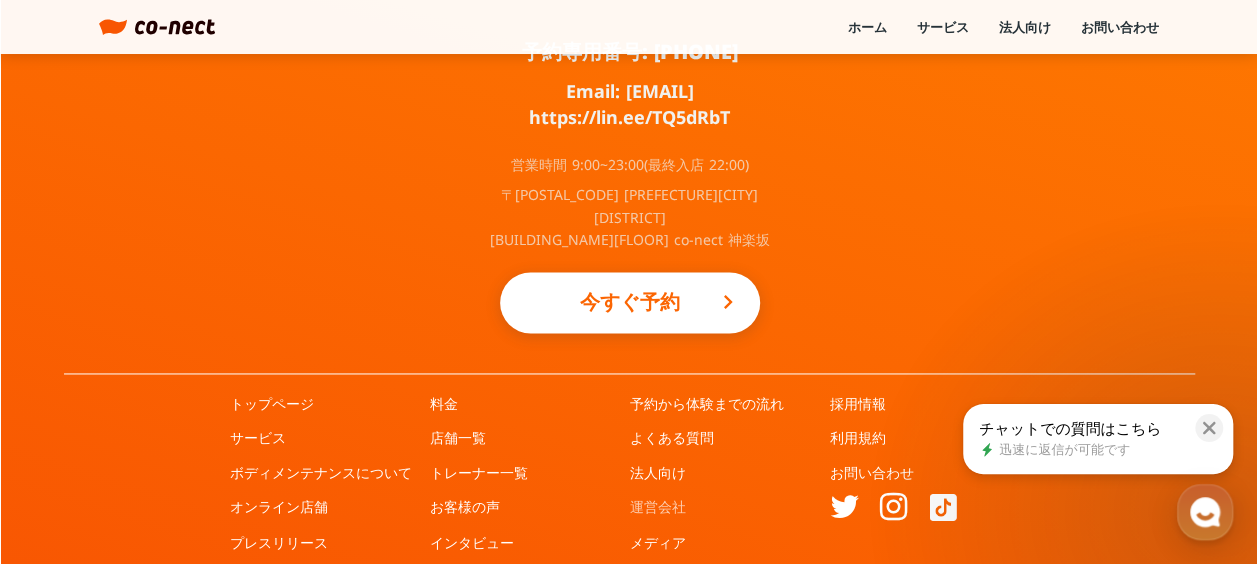 click on "運営会社" at bounding box center (658, 507) 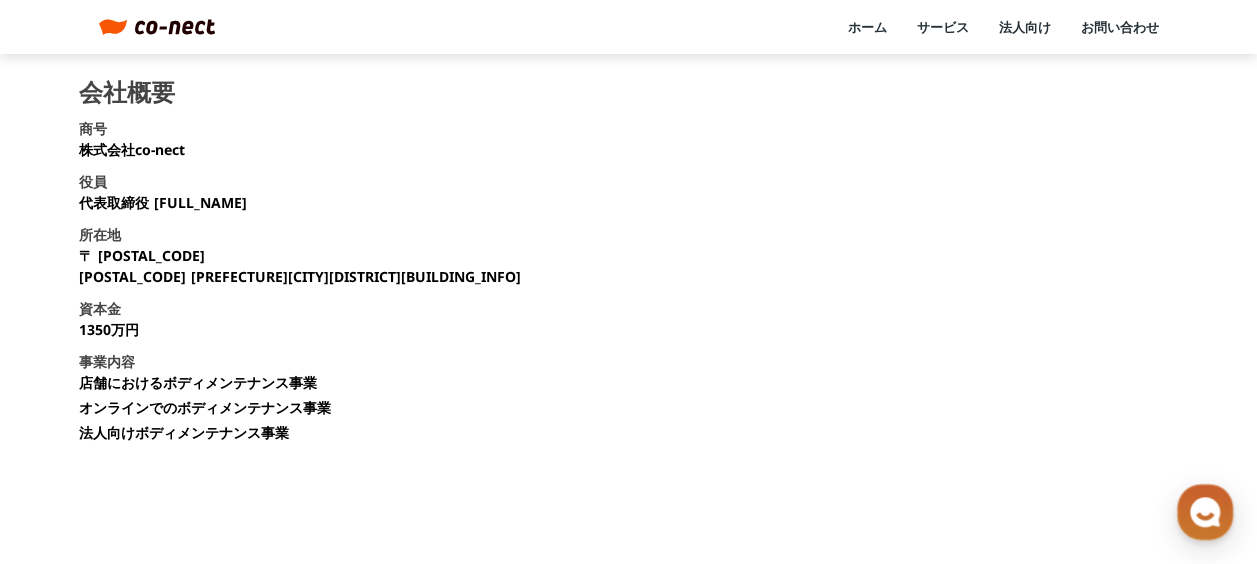 scroll, scrollTop: 0, scrollLeft: 0, axis: both 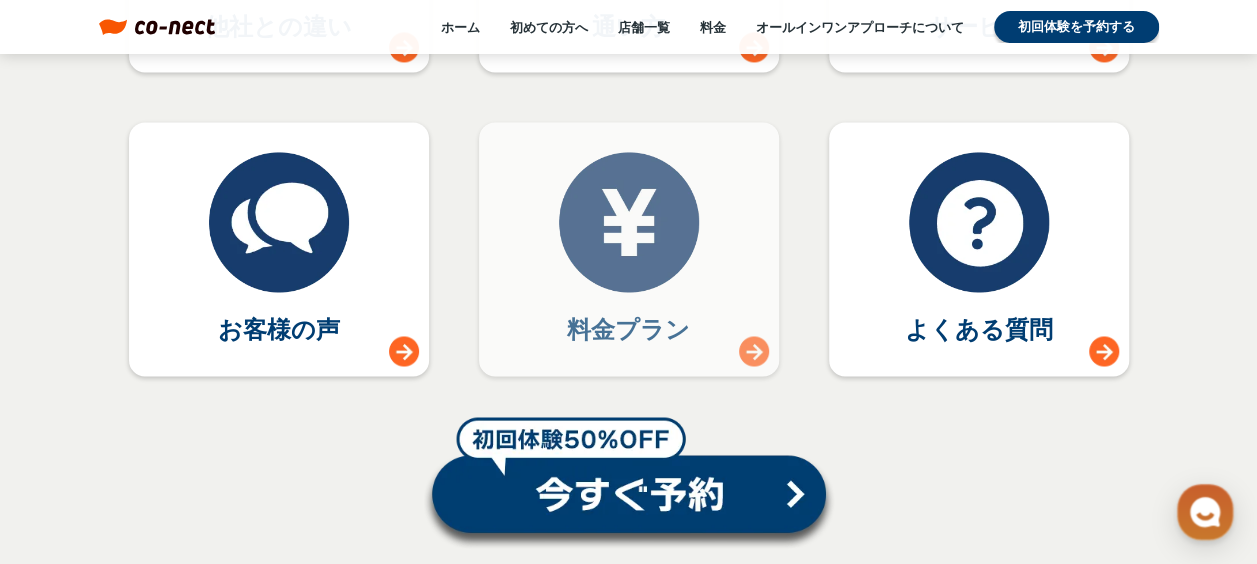 click at bounding box center [629, 222] 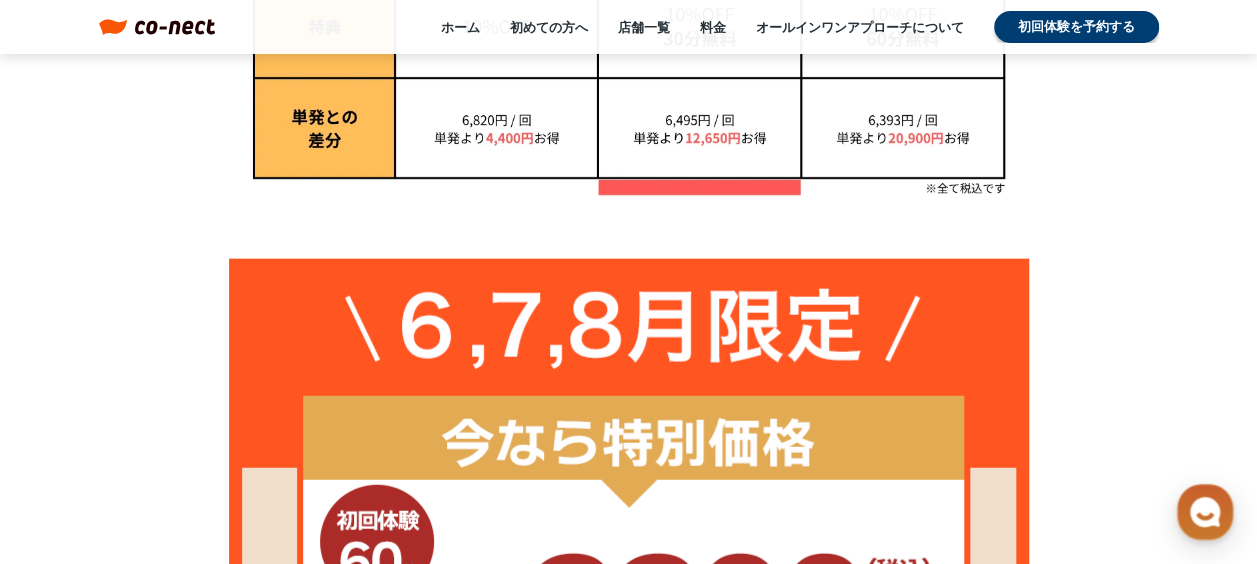 scroll, scrollTop: 2500, scrollLeft: 0, axis: vertical 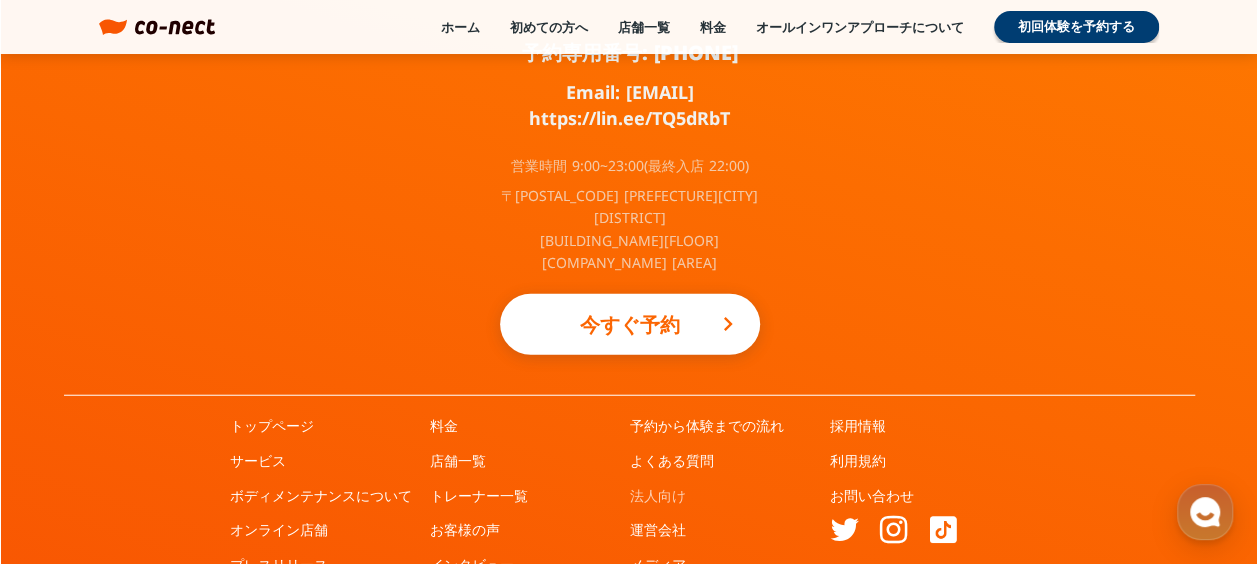 click on "法人向け" at bounding box center [658, 496] 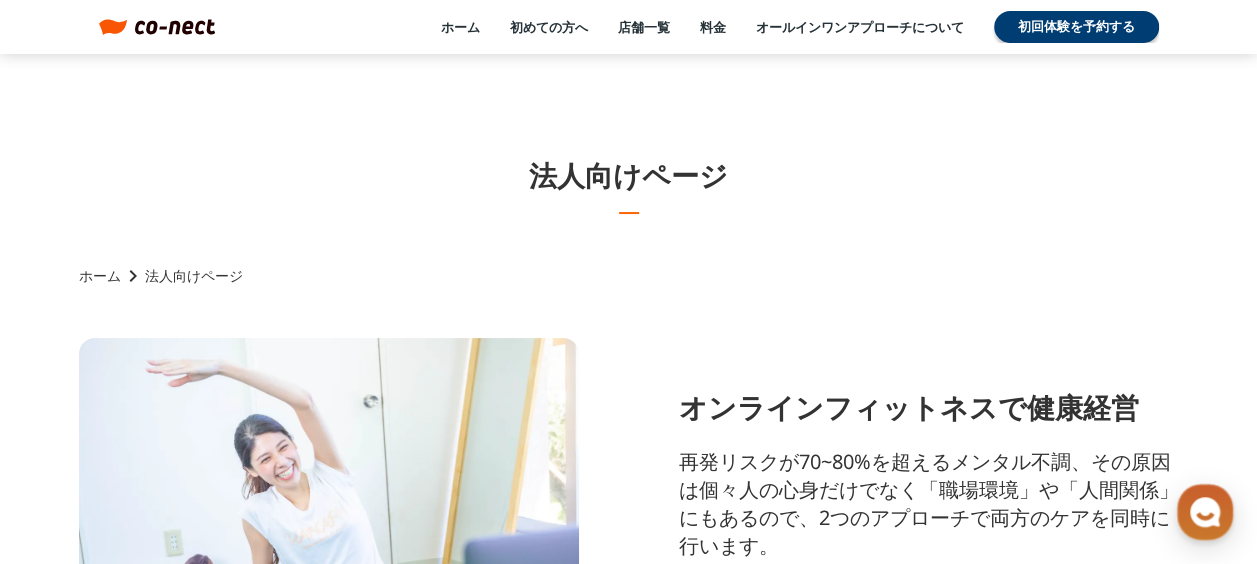 scroll, scrollTop: 0, scrollLeft: 0, axis: both 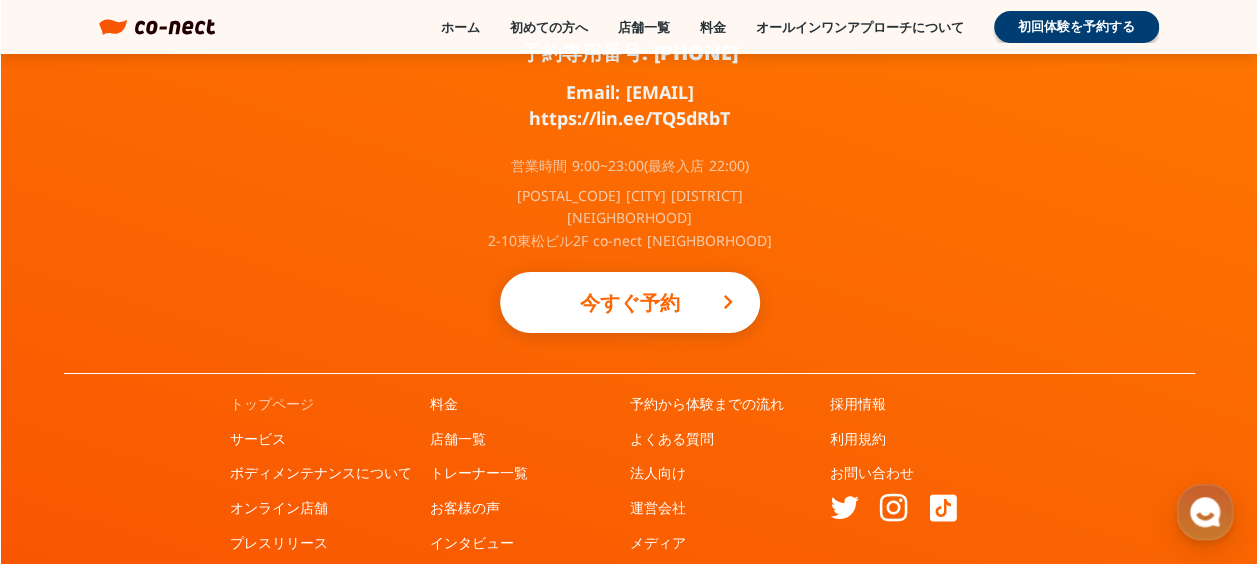 click on "トップページ" at bounding box center [272, 404] 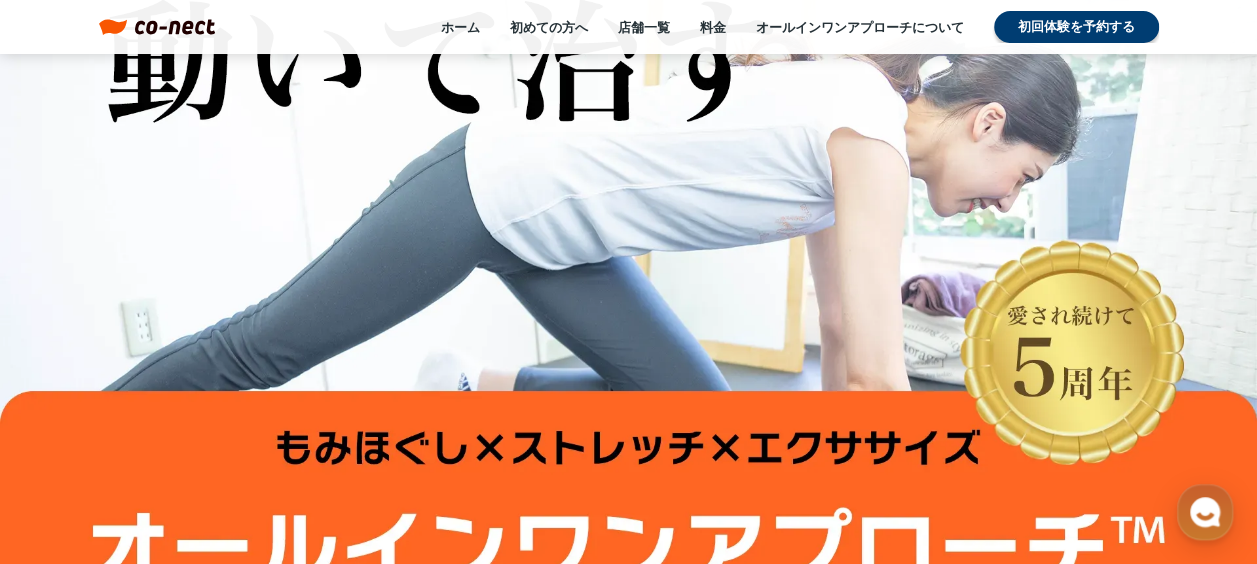 scroll, scrollTop: 0, scrollLeft: 0, axis: both 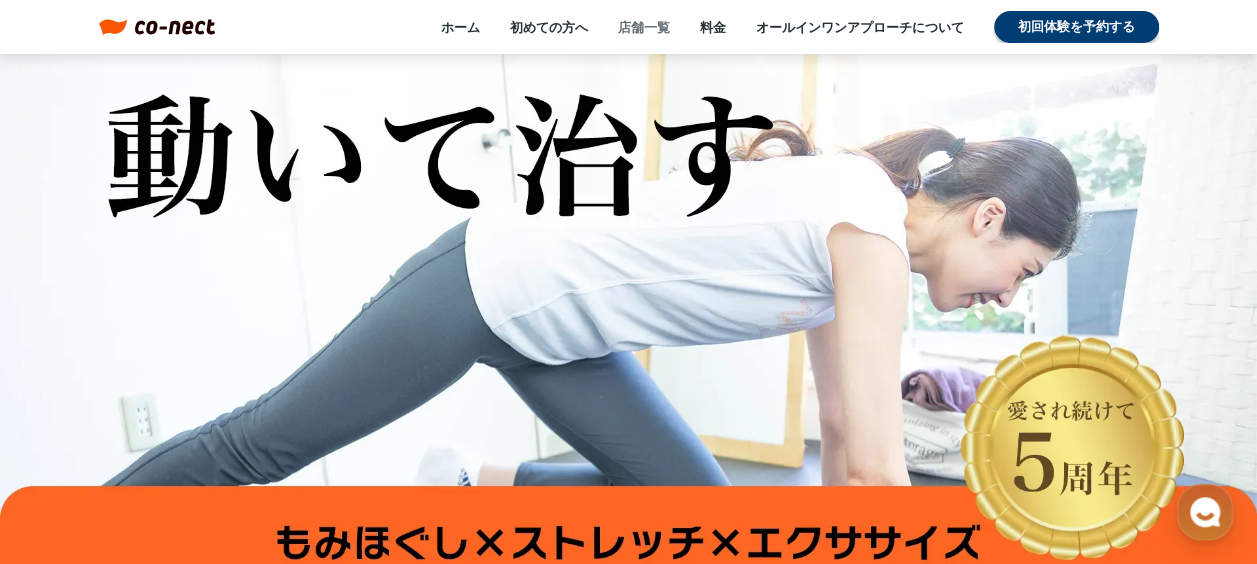 click on "店舗一覧" at bounding box center [644, 27] 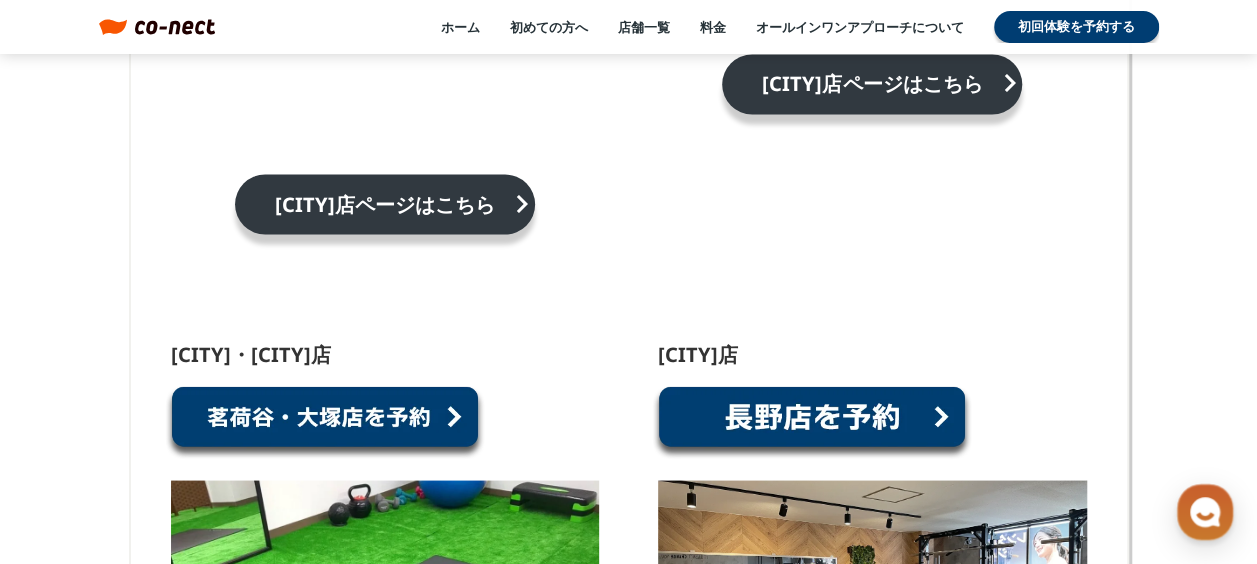 scroll, scrollTop: 1800, scrollLeft: 0, axis: vertical 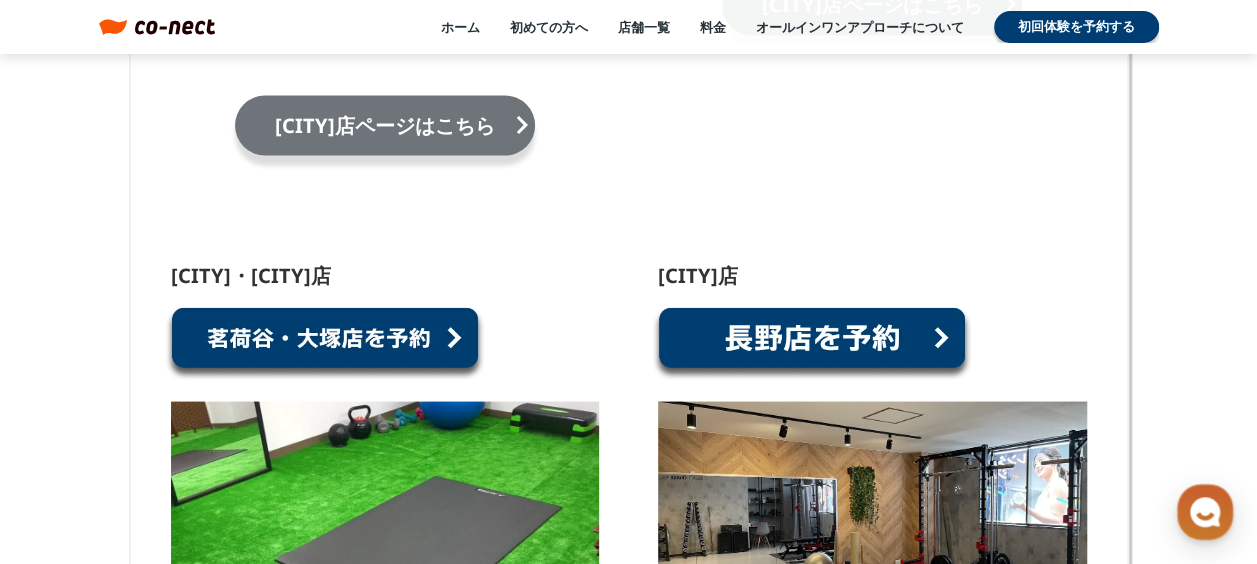 click on "[CITY]店ページはこちら" at bounding box center (385, 125) 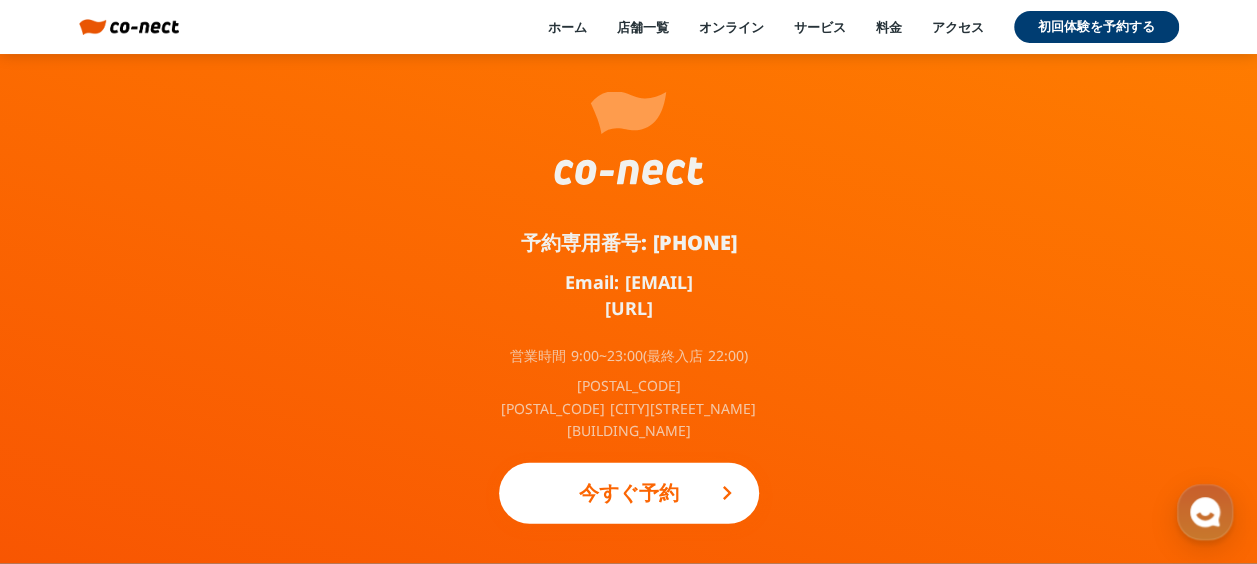 scroll, scrollTop: 25906, scrollLeft: 0, axis: vertical 